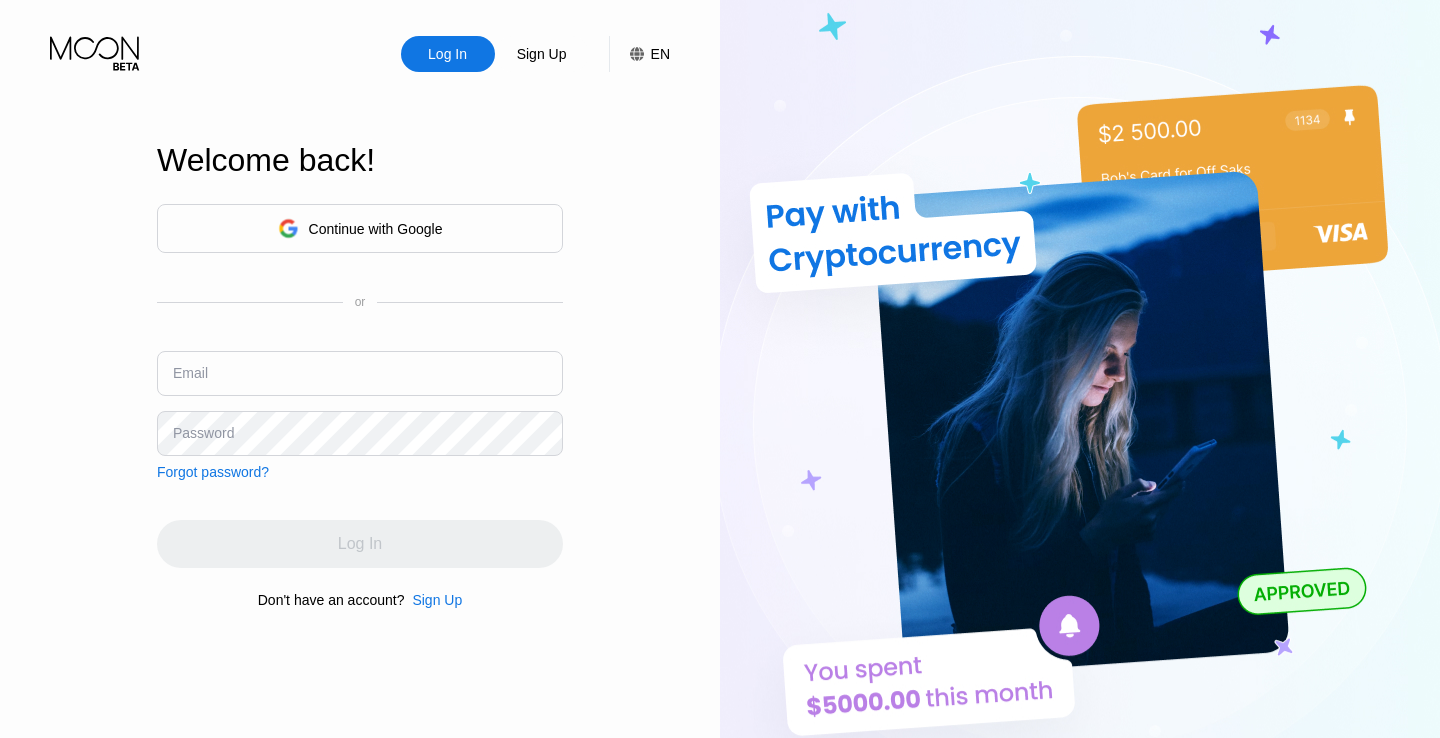 scroll, scrollTop: 0, scrollLeft: 0, axis: both 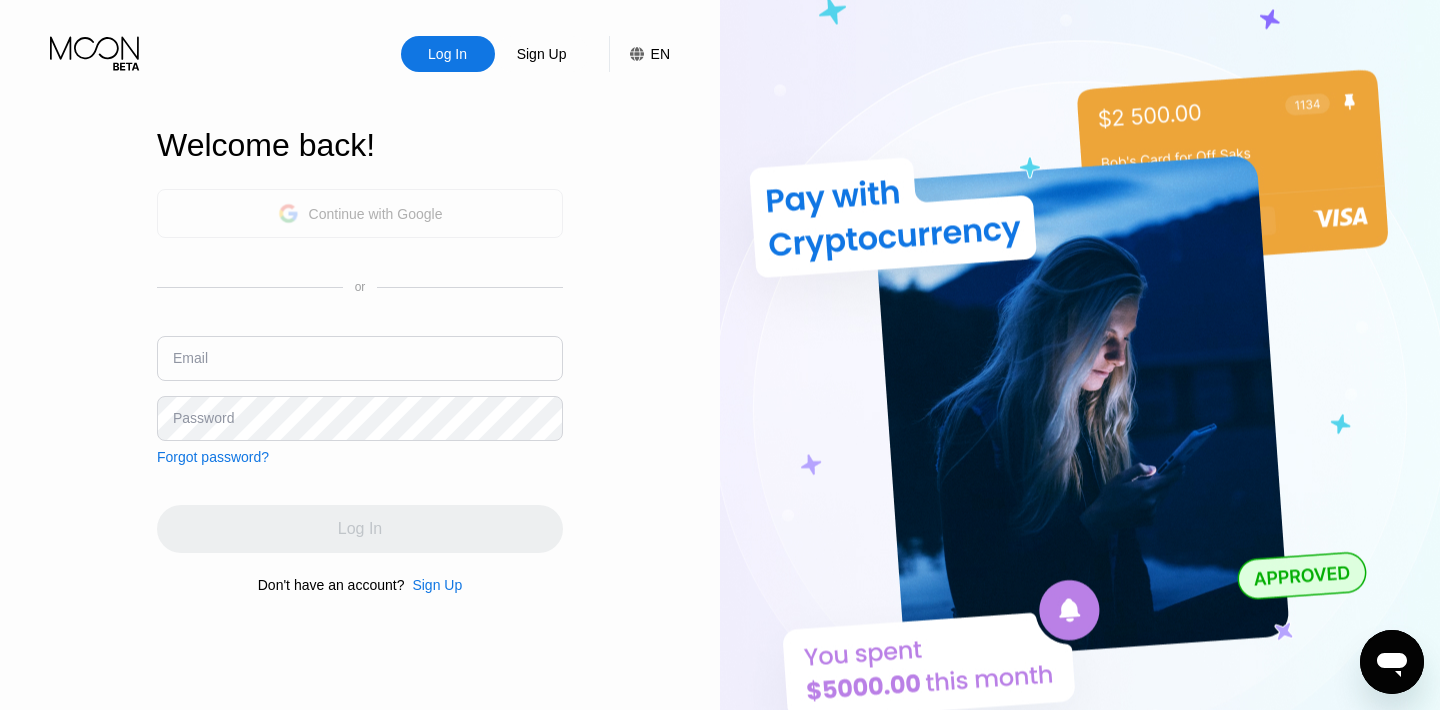 click on "Continue with Google" at bounding box center [376, 214] 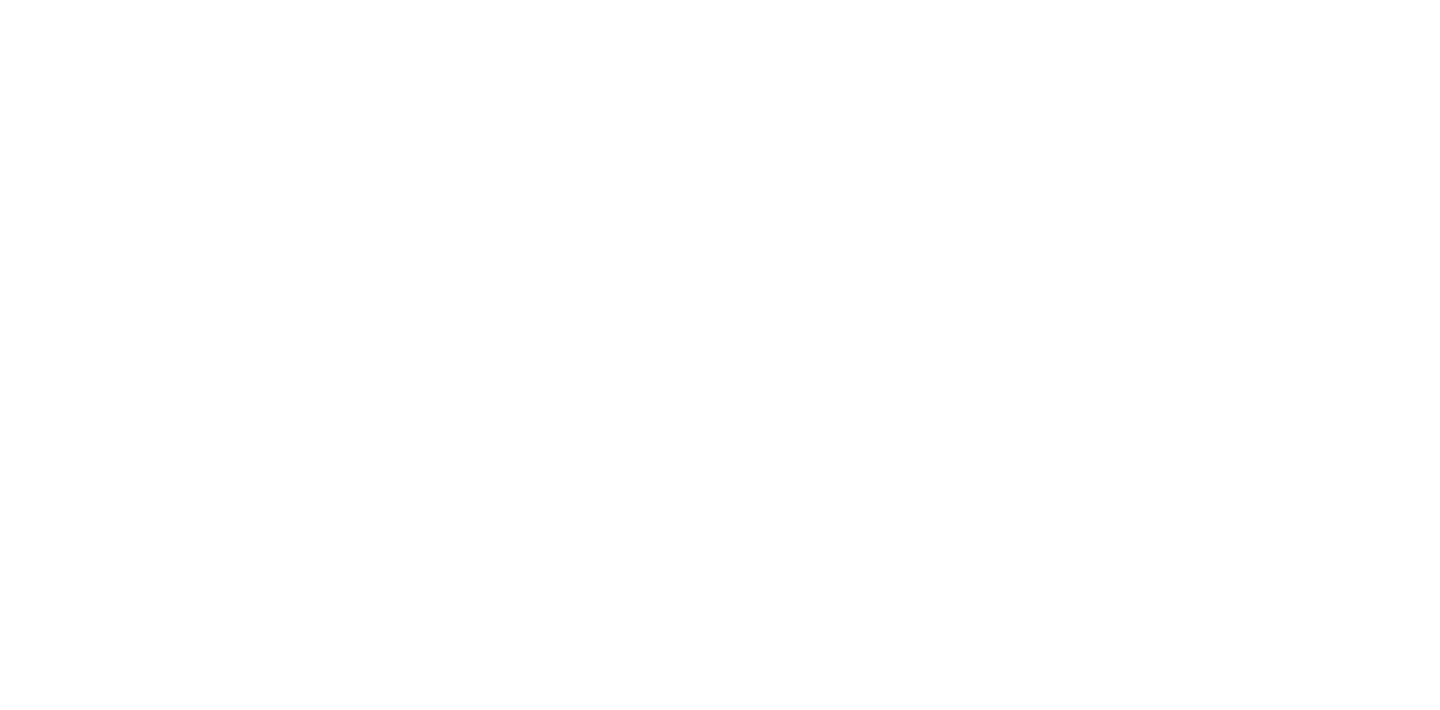 scroll, scrollTop: 0, scrollLeft: 0, axis: both 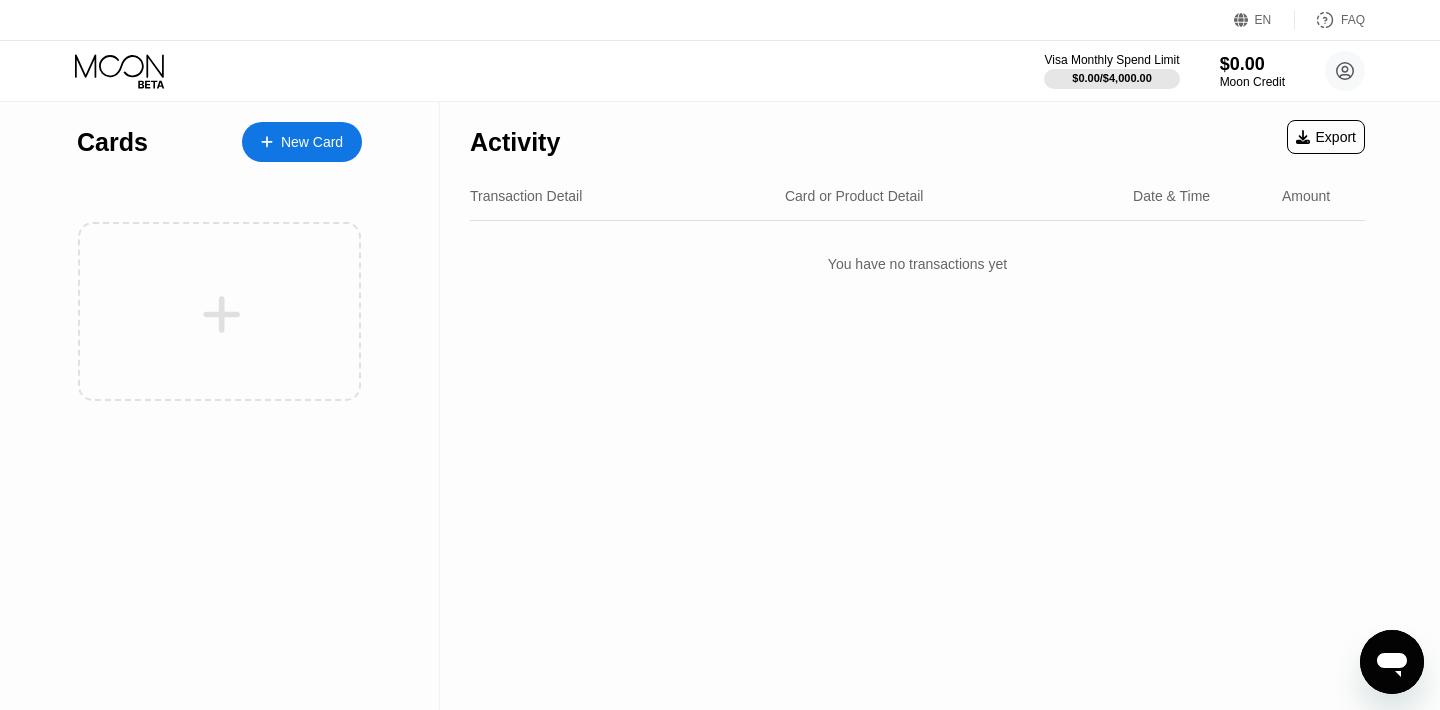 click on "New Card" at bounding box center [302, 142] 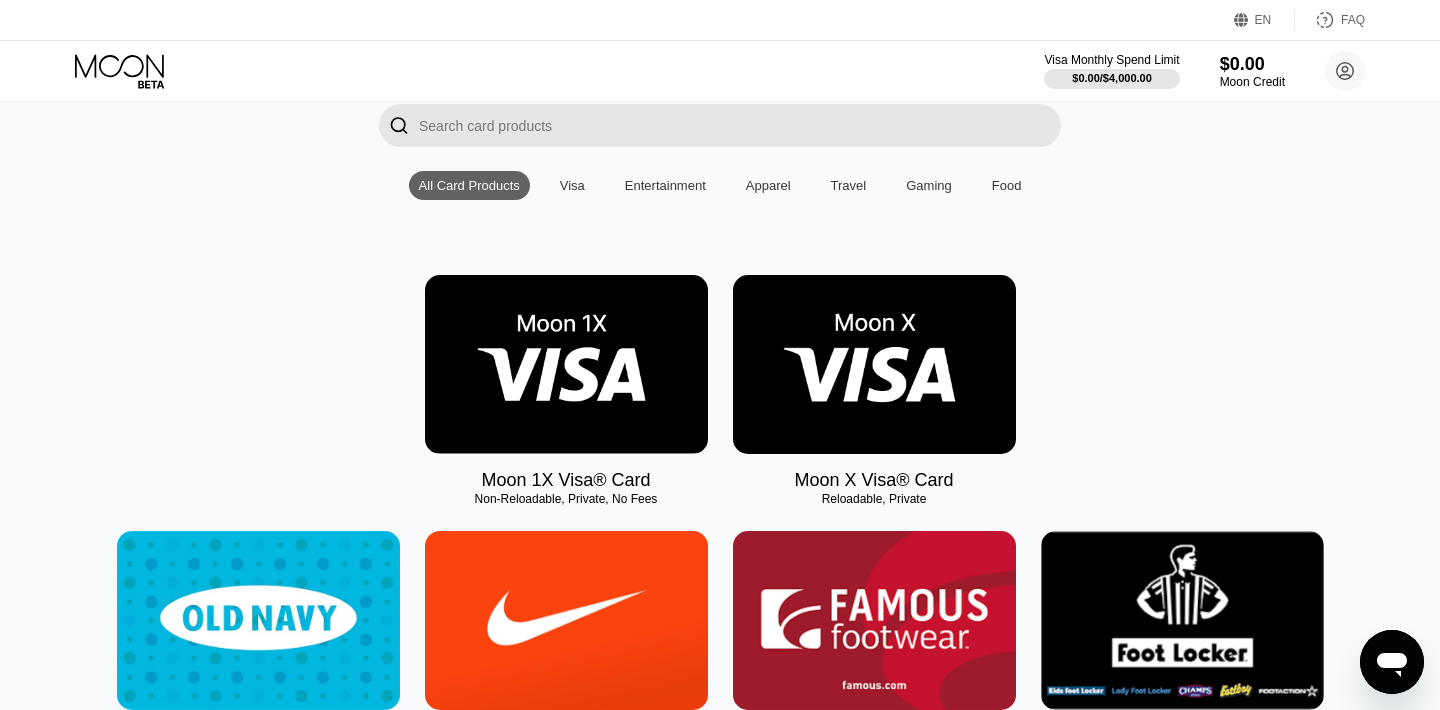 scroll, scrollTop: 148, scrollLeft: 0, axis: vertical 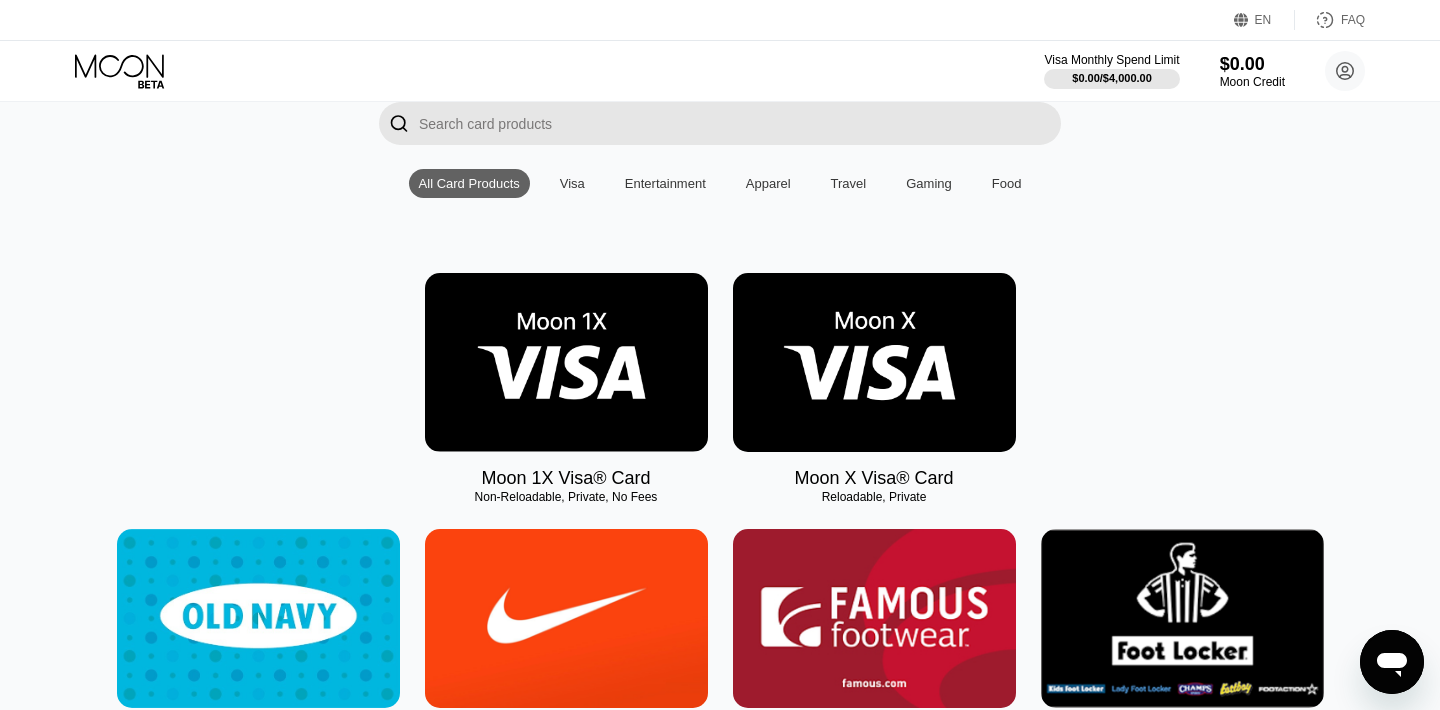 click at bounding box center [874, 362] 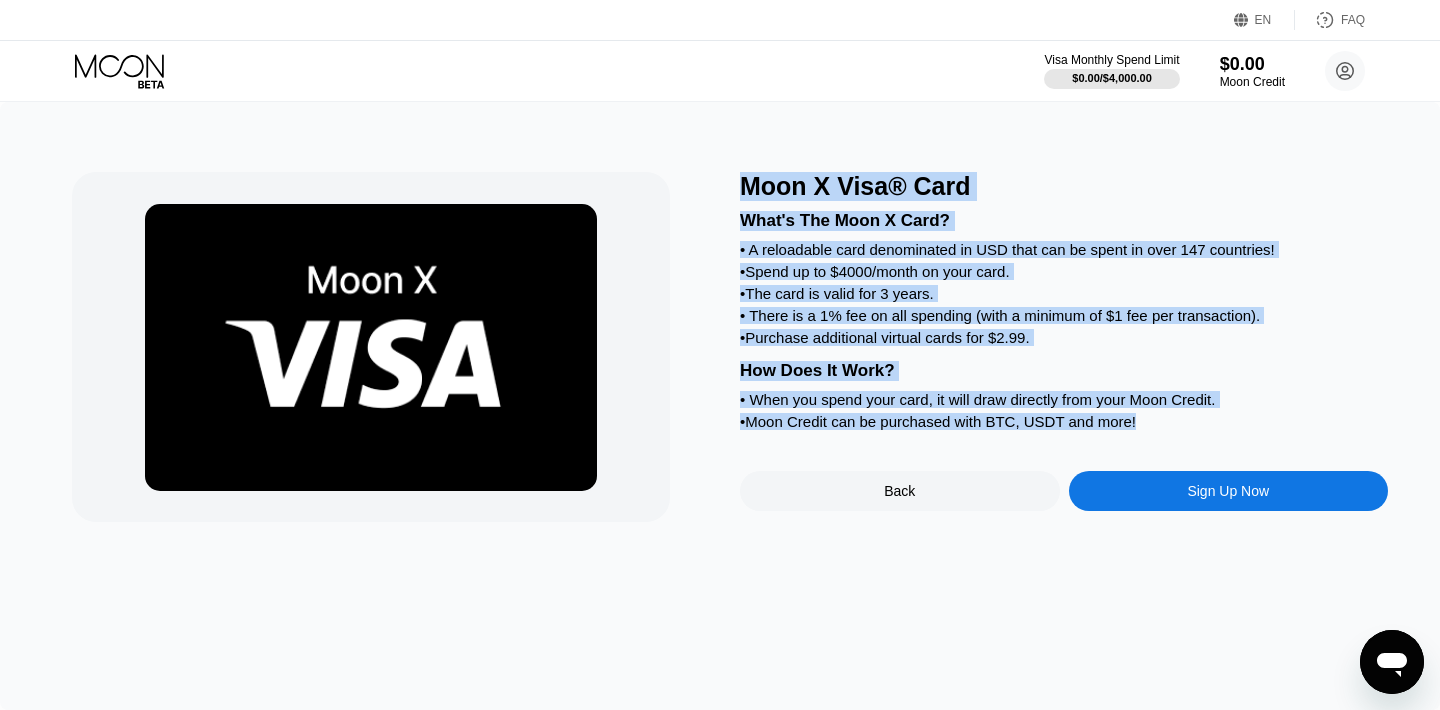 drag, startPoint x: 738, startPoint y: 184, endPoint x: 1161, endPoint y: 403, distance: 476.3297 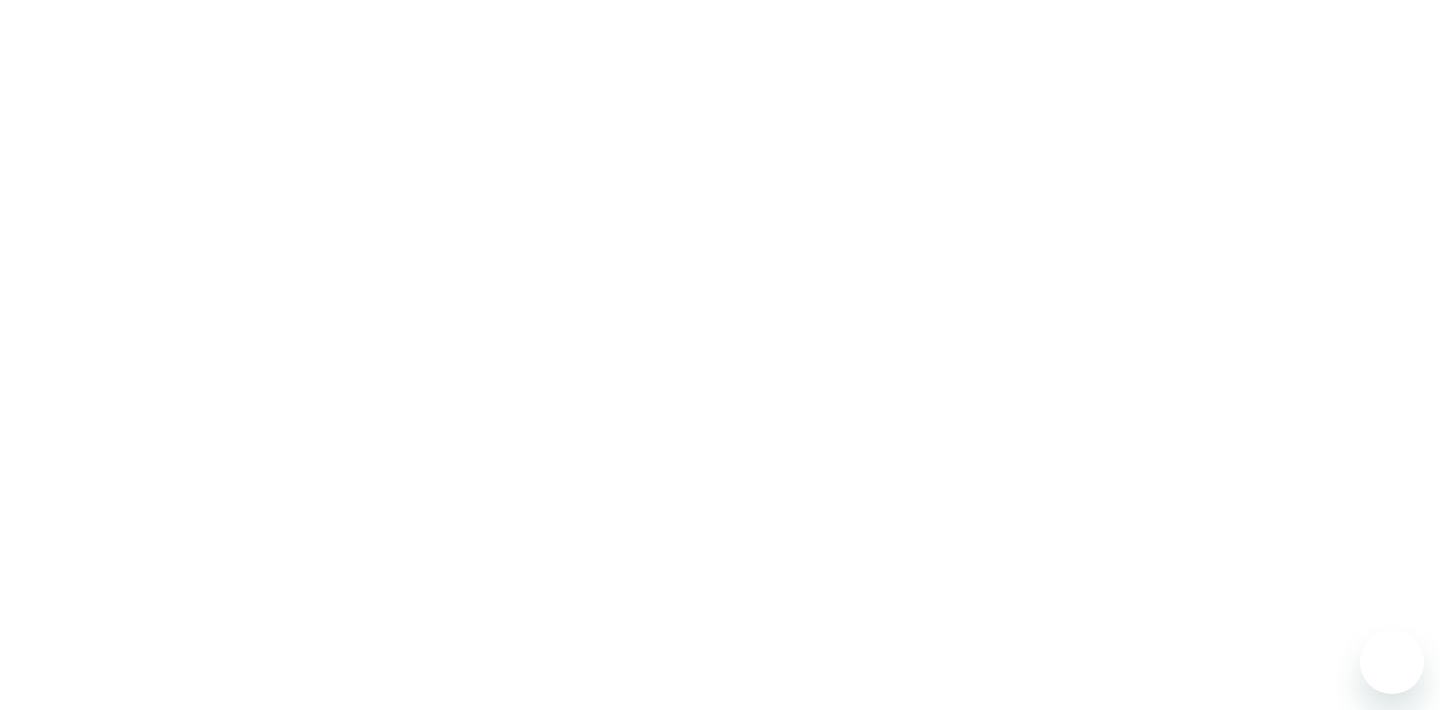 scroll, scrollTop: 0, scrollLeft: 0, axis: both 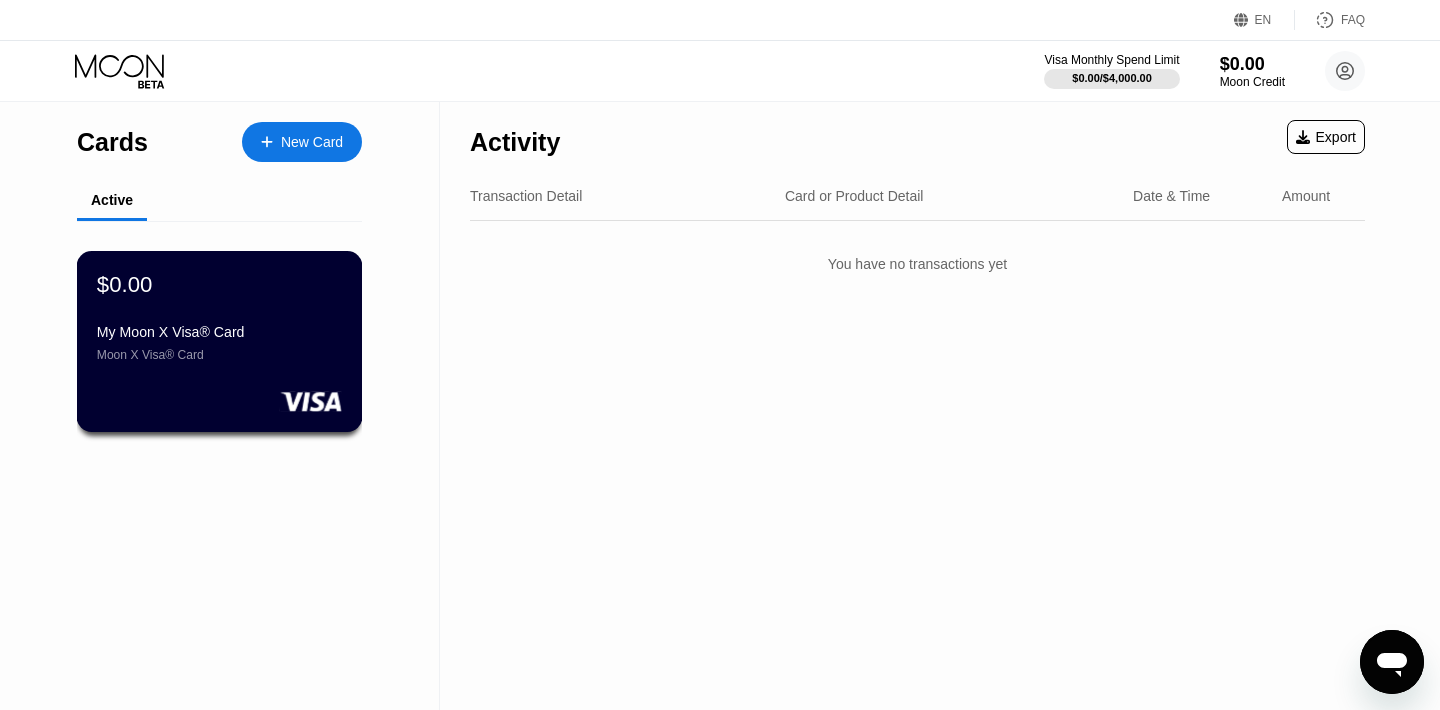 click on "$0.00 My Moon X Visa® Card Moon X Visa® Card" at bounding box center [220, 341] 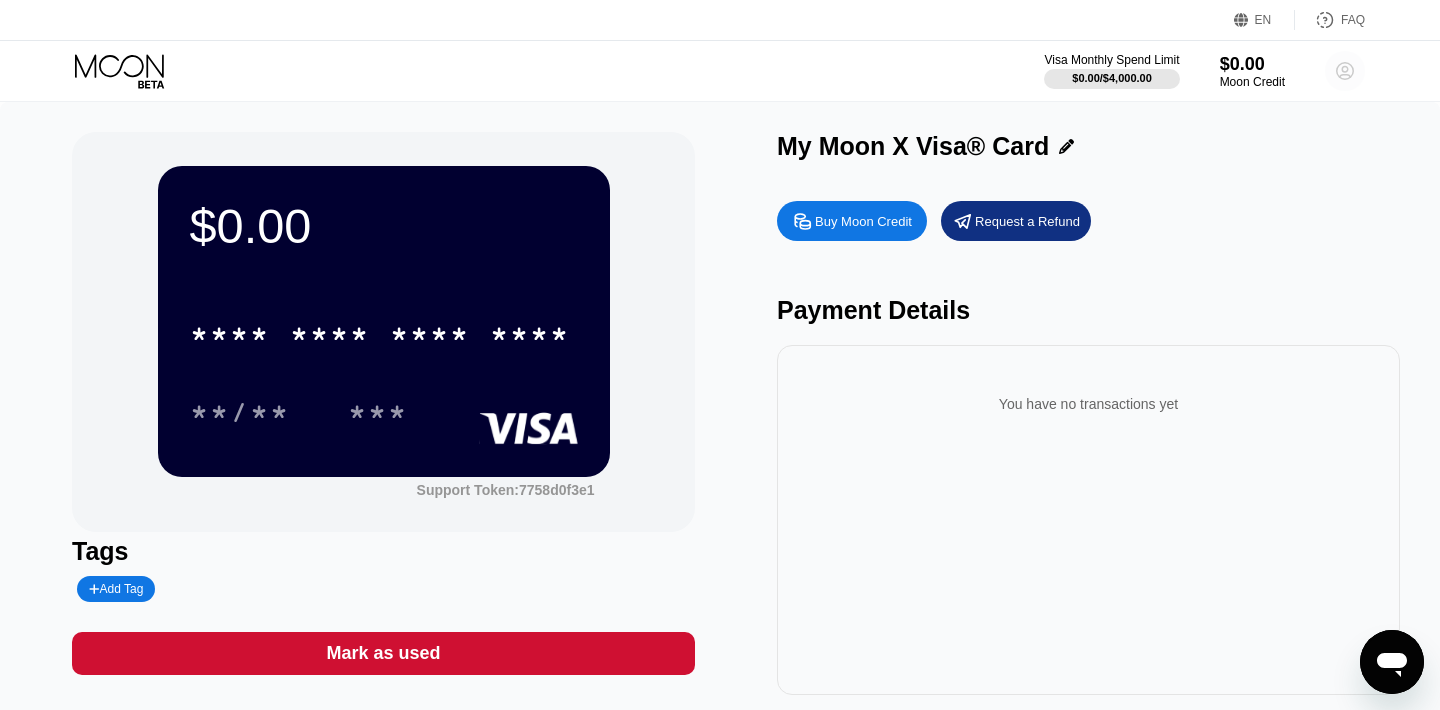 click 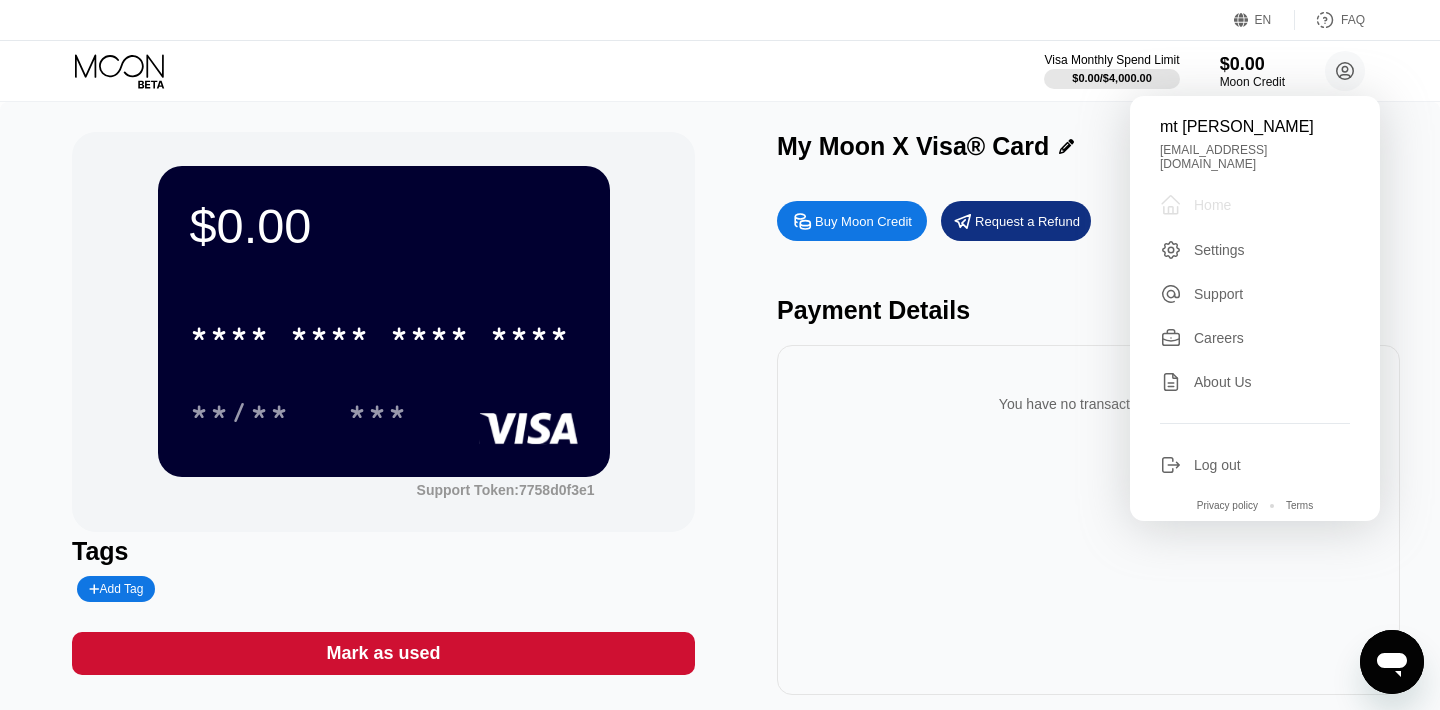 click on "Home" at bounding box center (1212, 205) 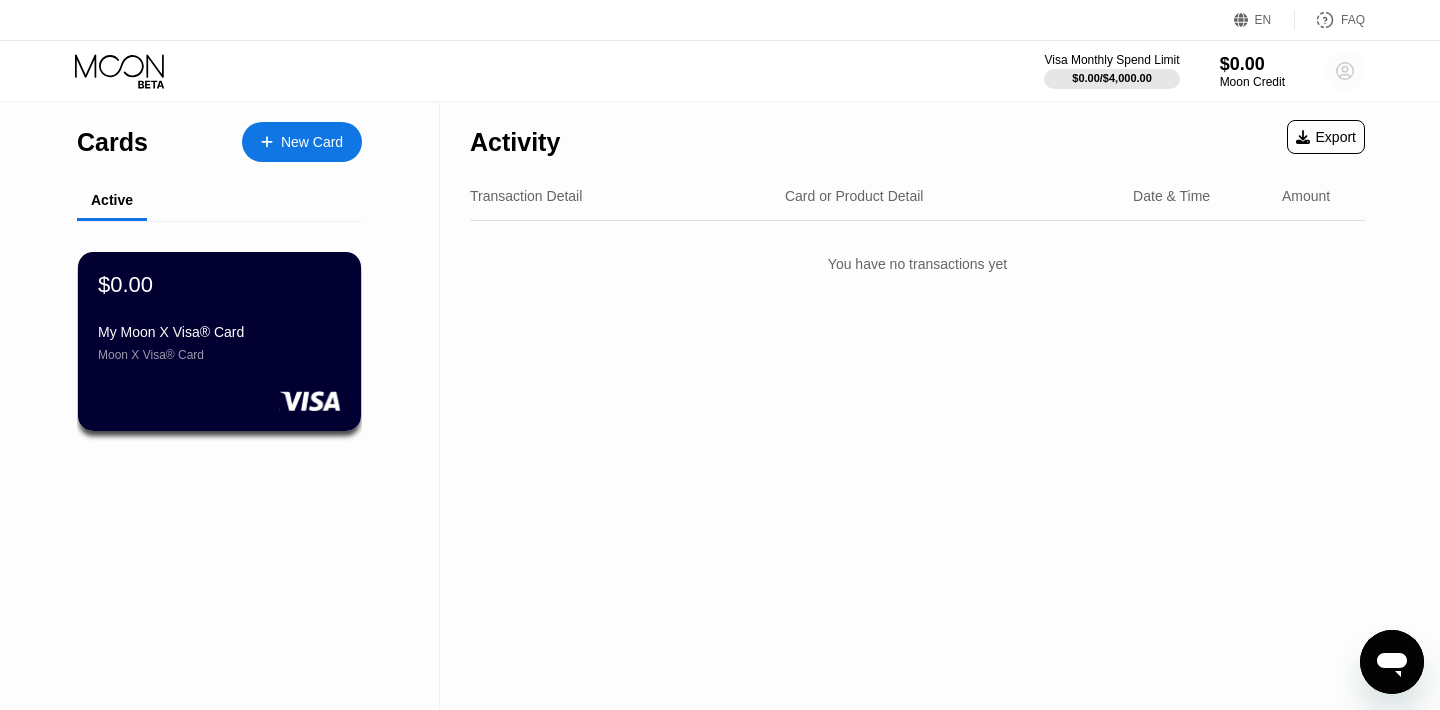 click 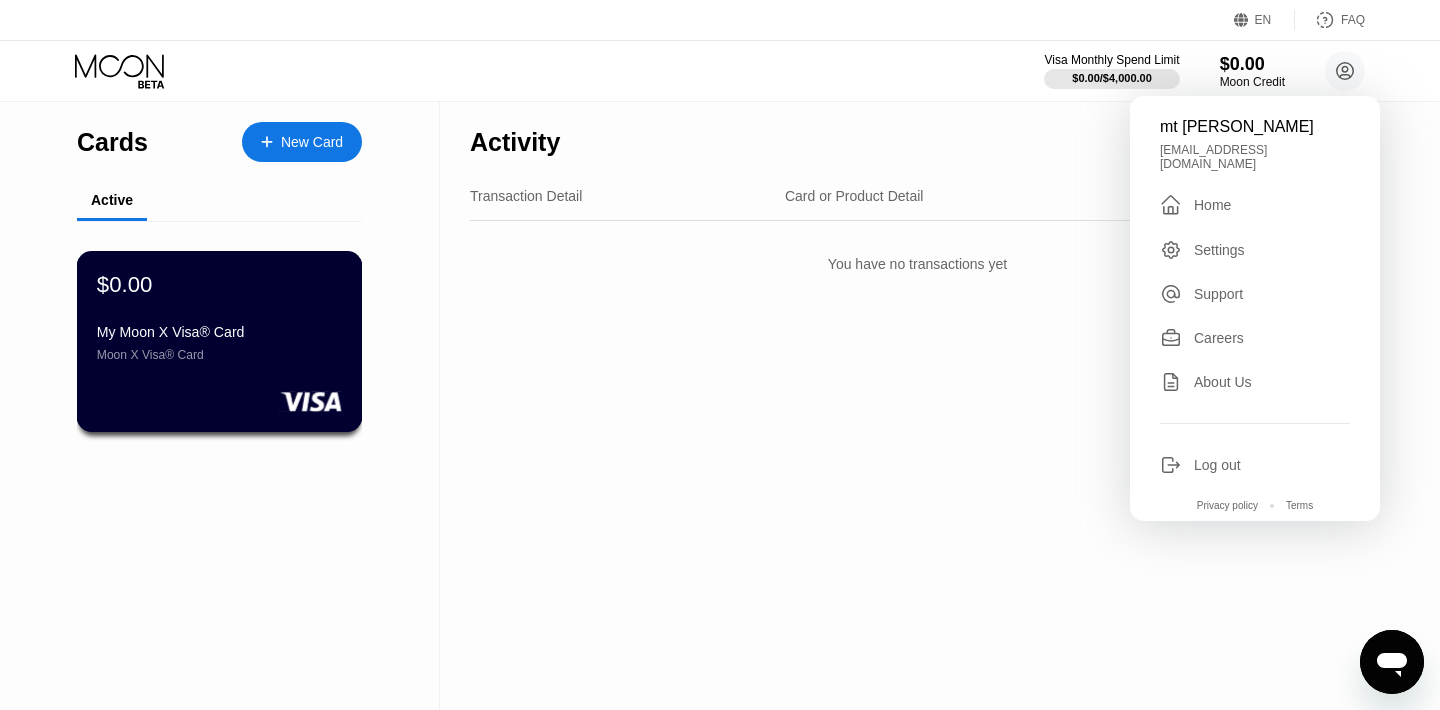 click on "Moon X Visa® Card" at bounding box center [219, 355] 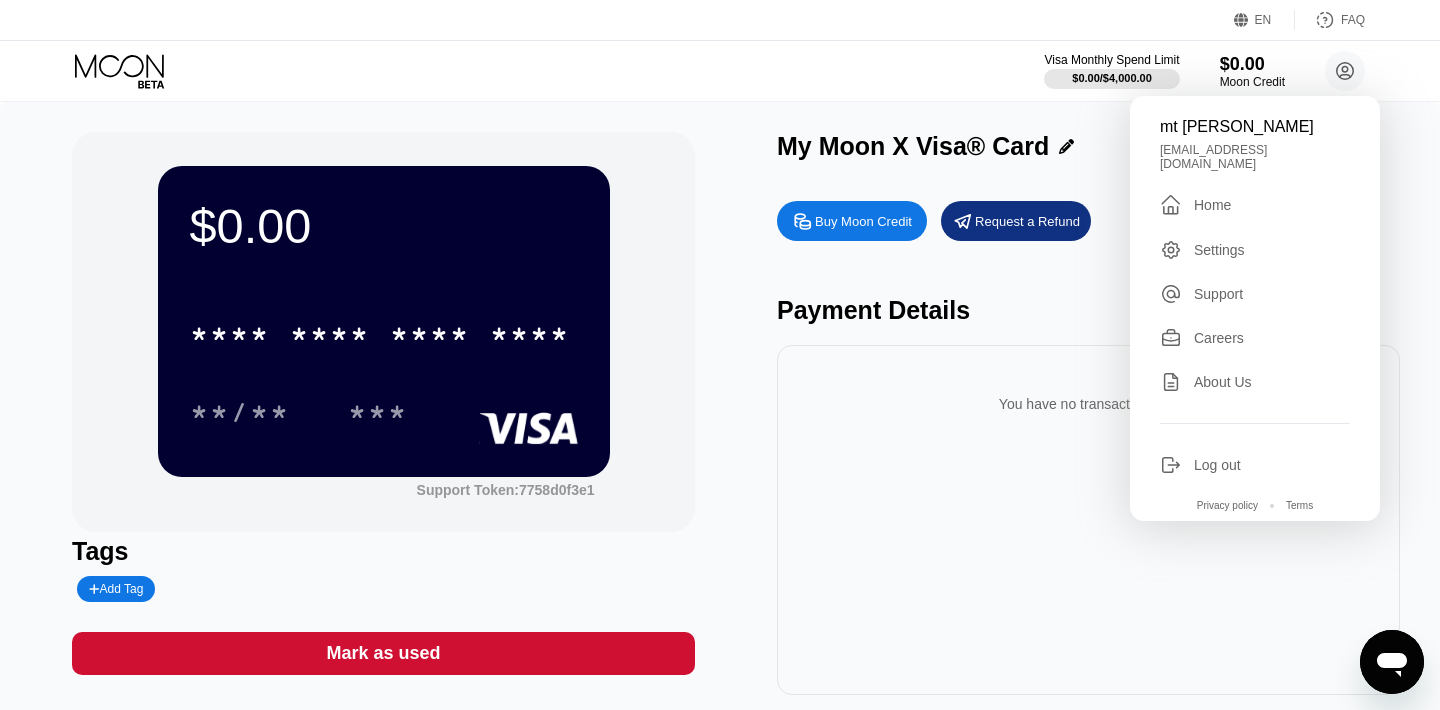 scroll, scrollTop: 0, scrollLeft: 0, axis: both 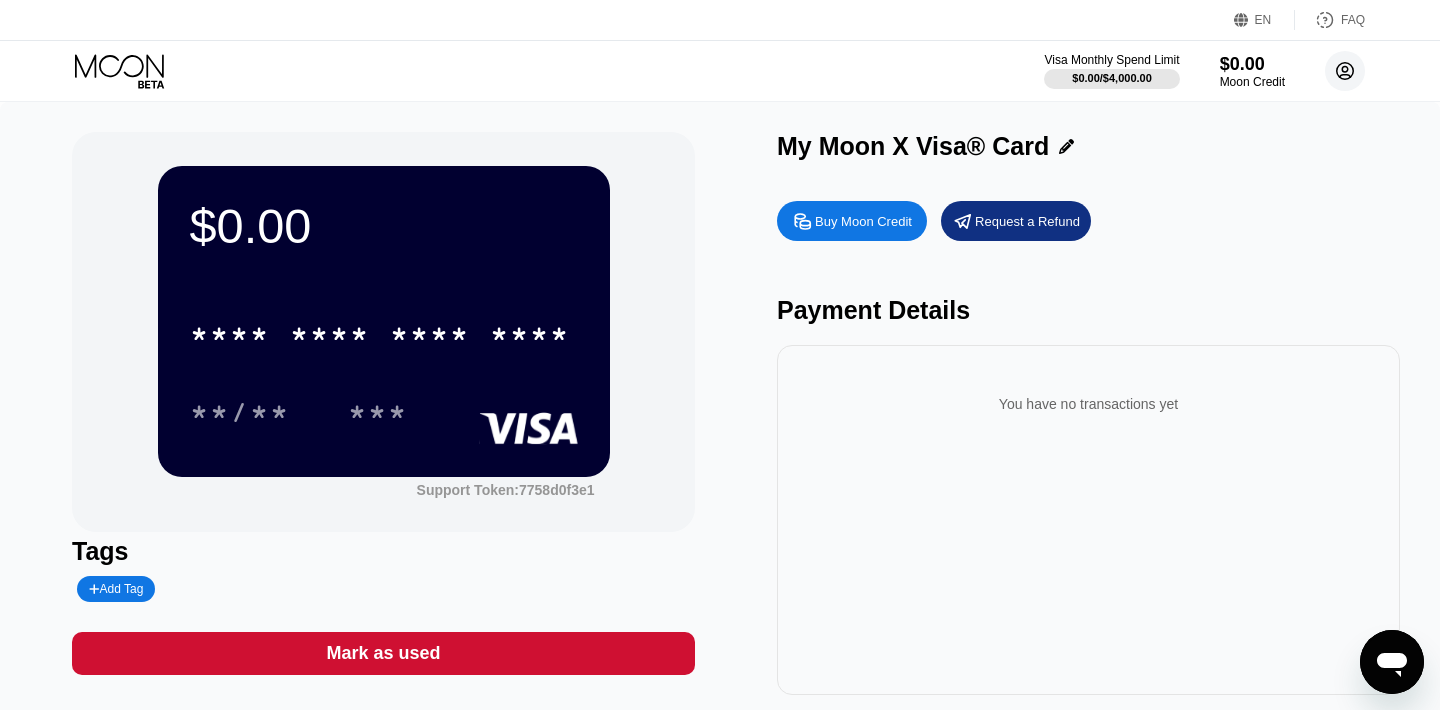 click 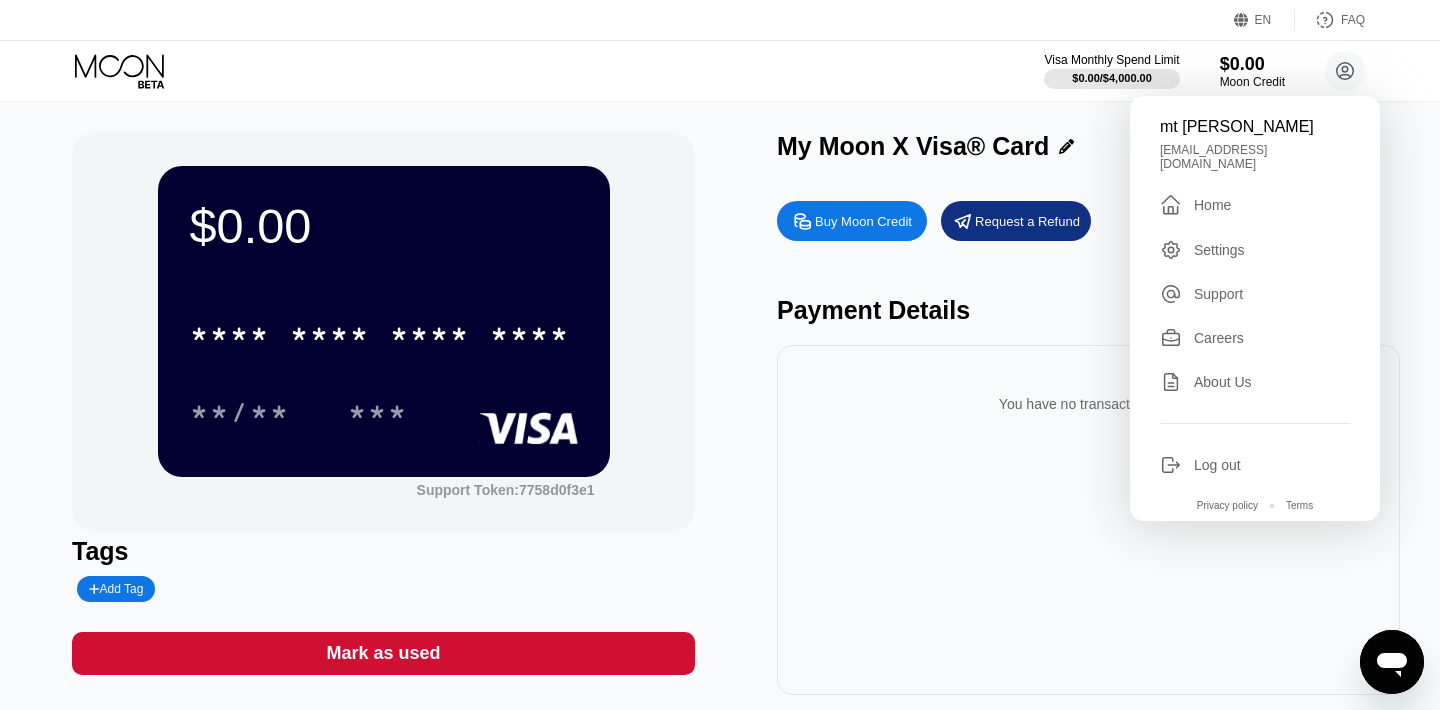 click on "Settings" at bounding box center (1255, 250) 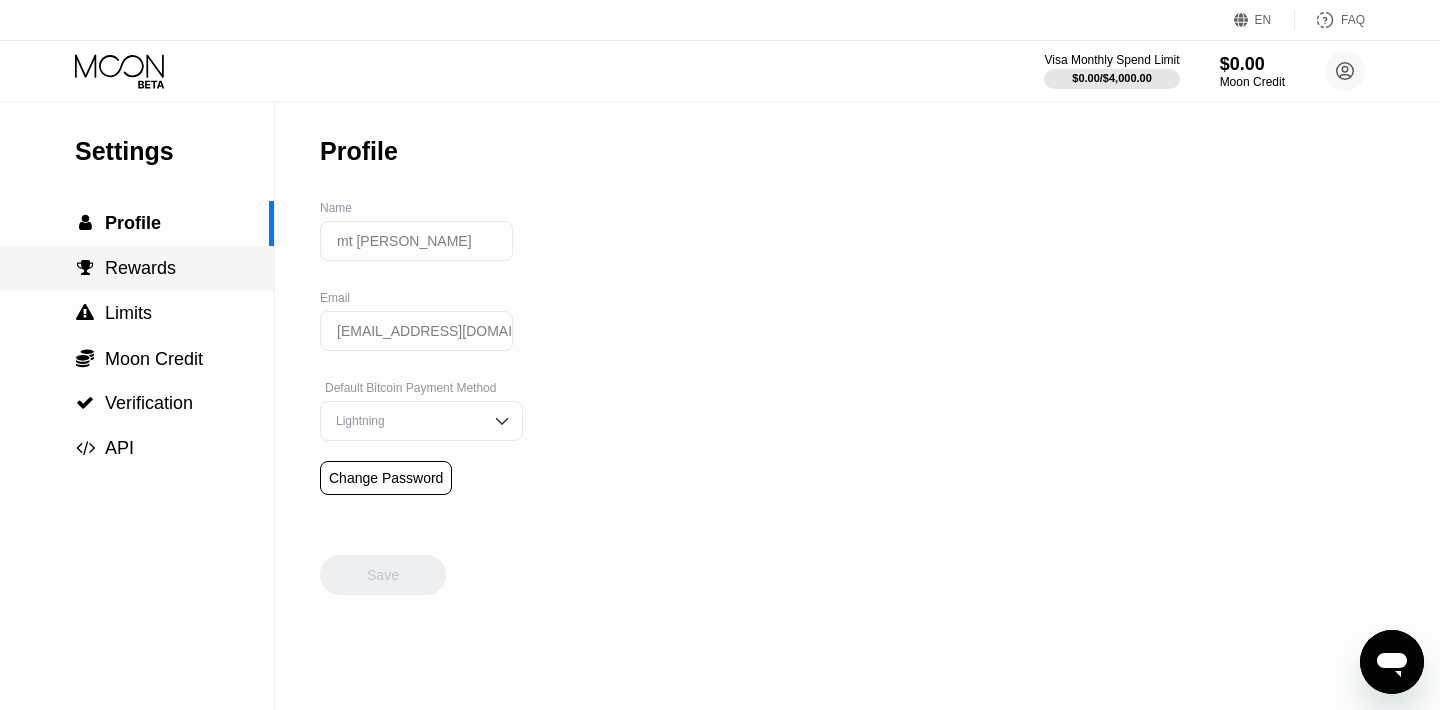 click on "Rewards" at bounding box center (140, 268) 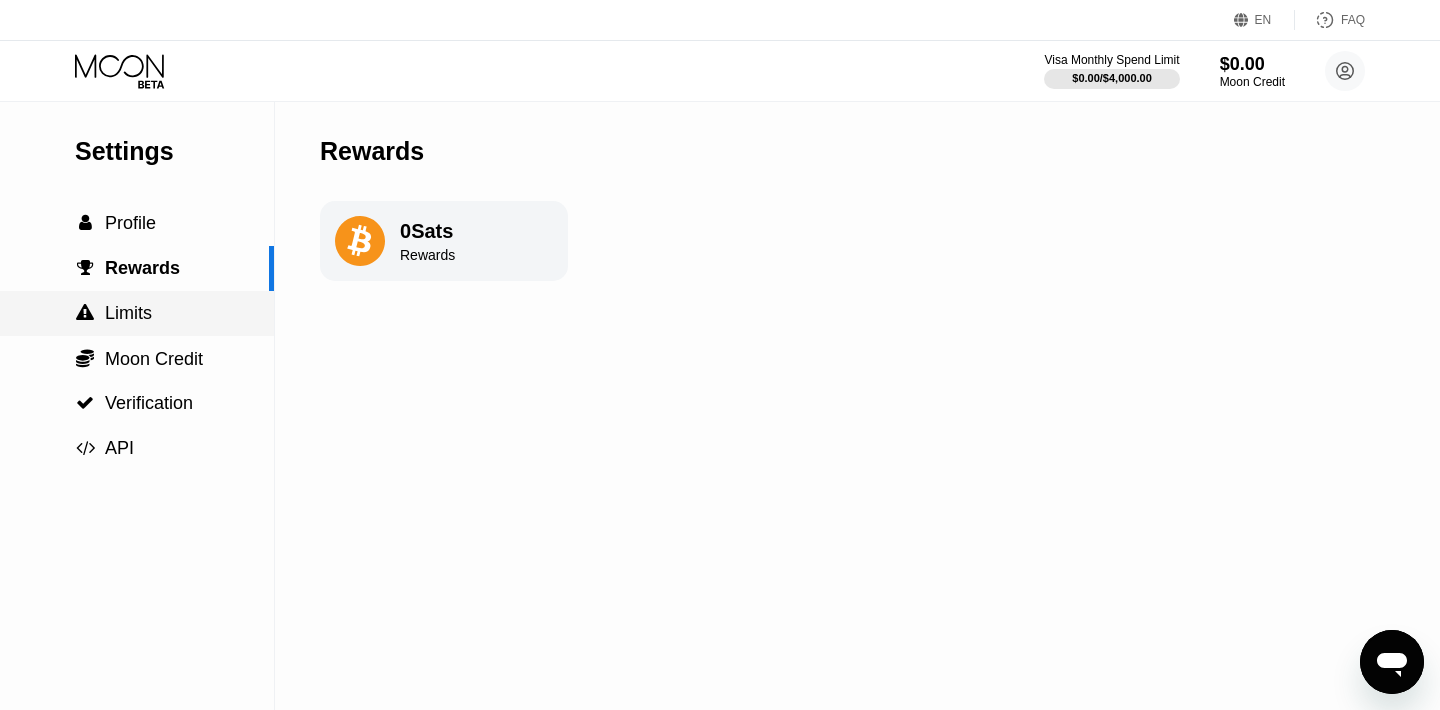 click on "Limits" at bounding box center [128, 313] 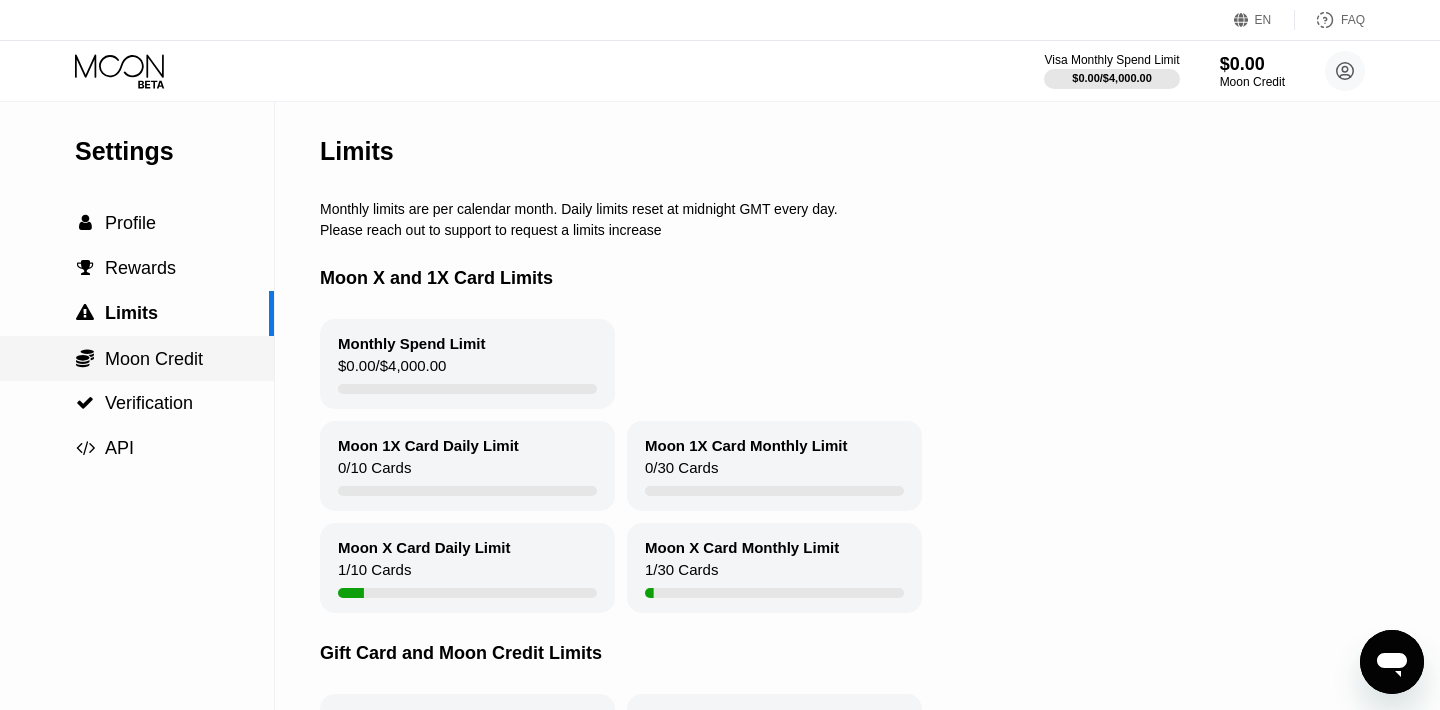 click on " Moon Credit" at bounding box center (137, 358) 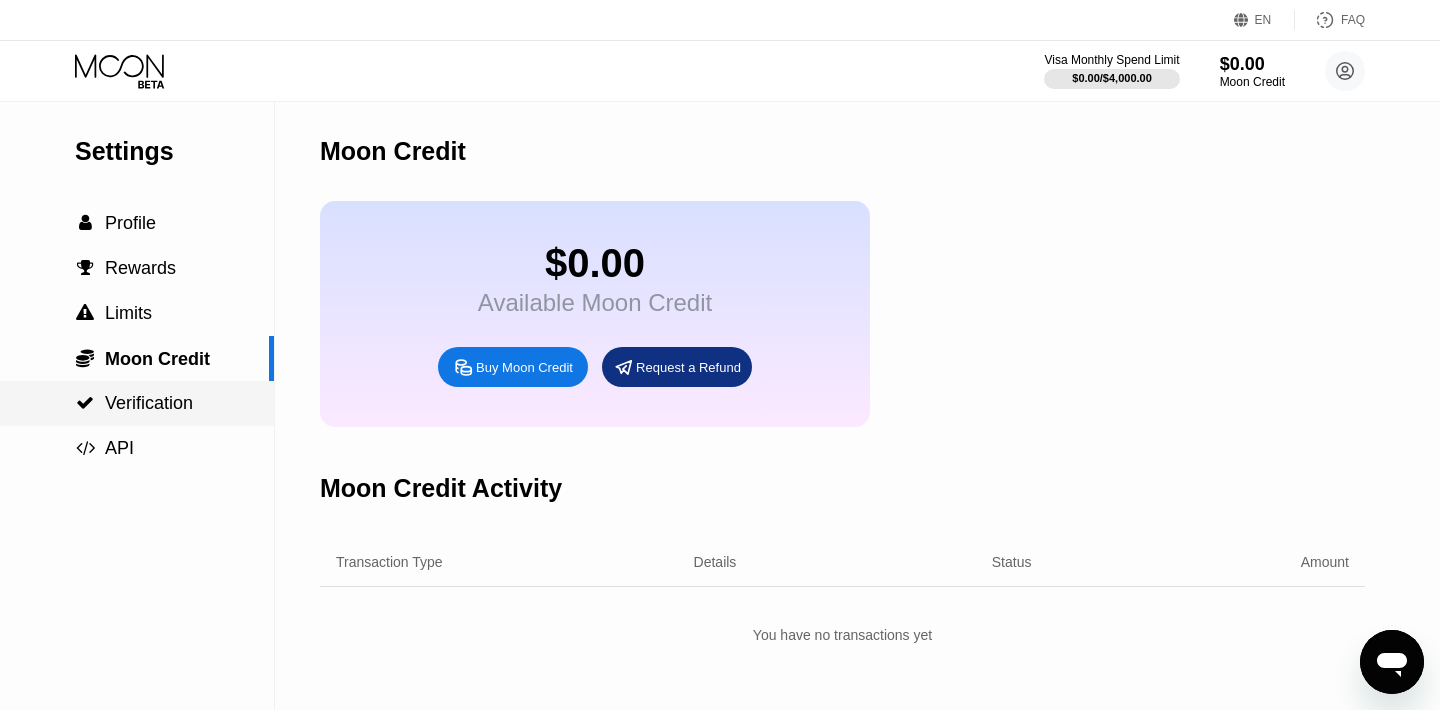 click on "Verification" at bounding box center (149, 403) 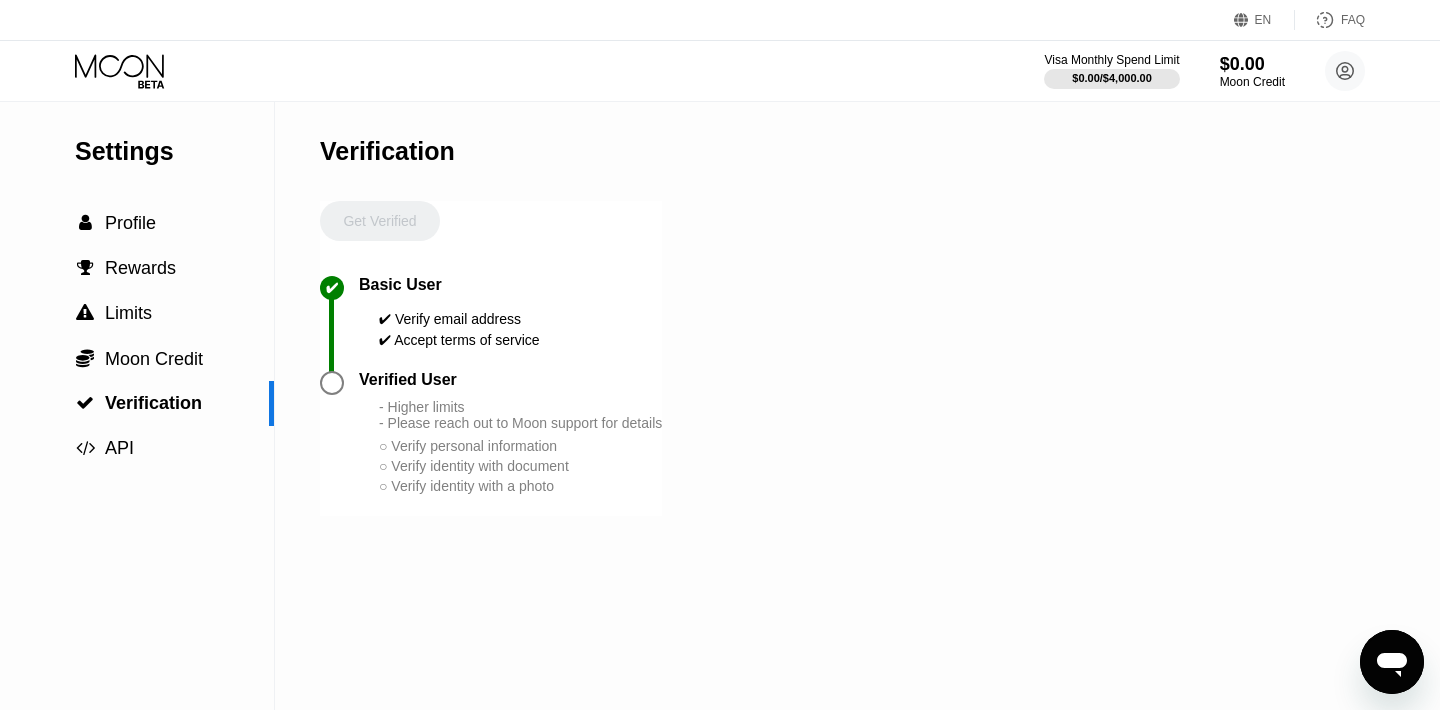 click at bounding box center [332, 383] 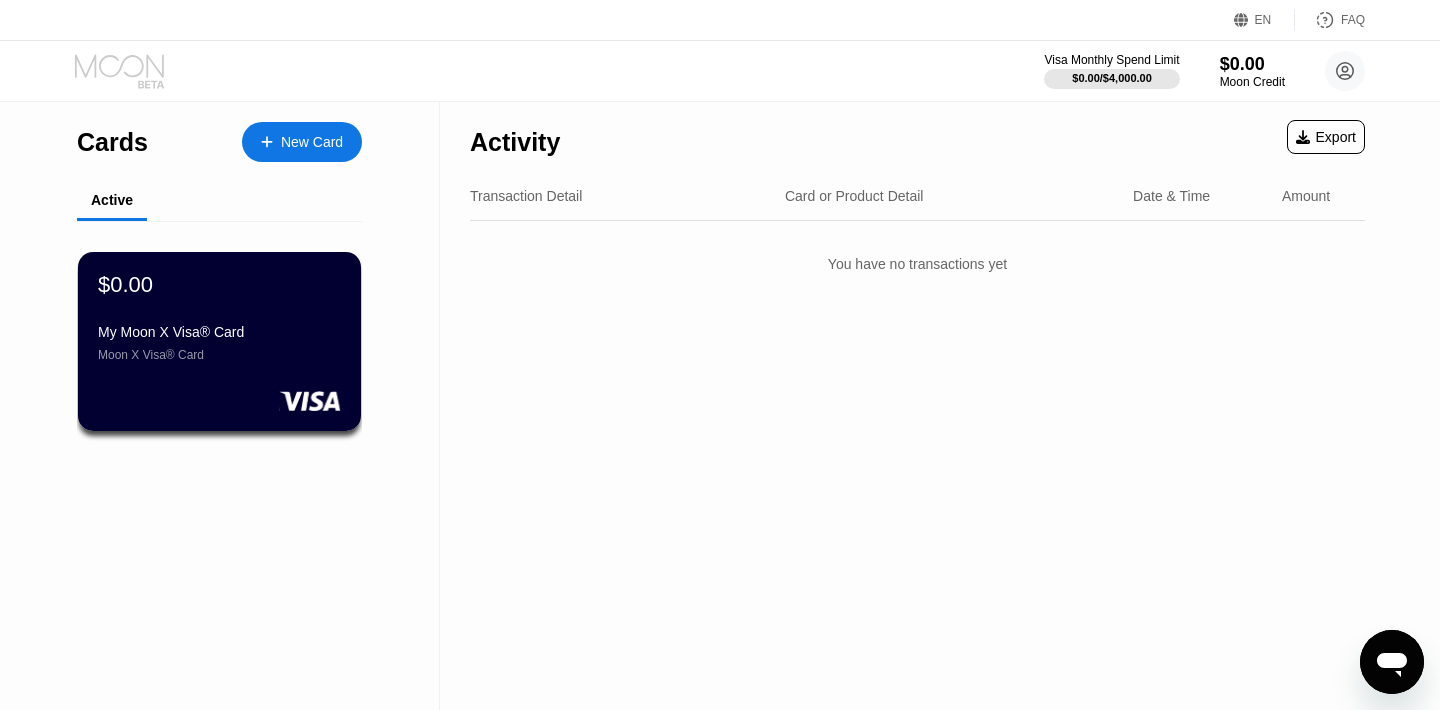 click 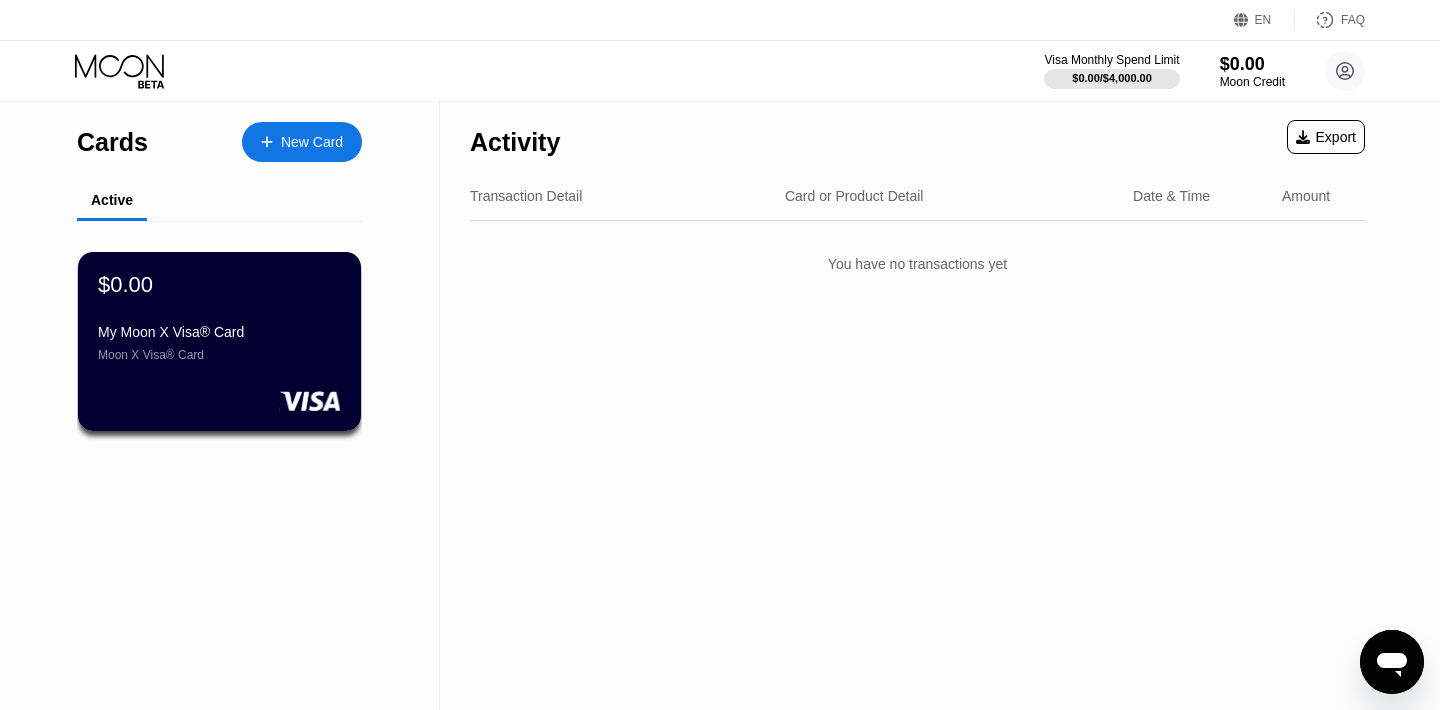 scroll, scrollTop: 0, scrollLeft: 0, axis: both 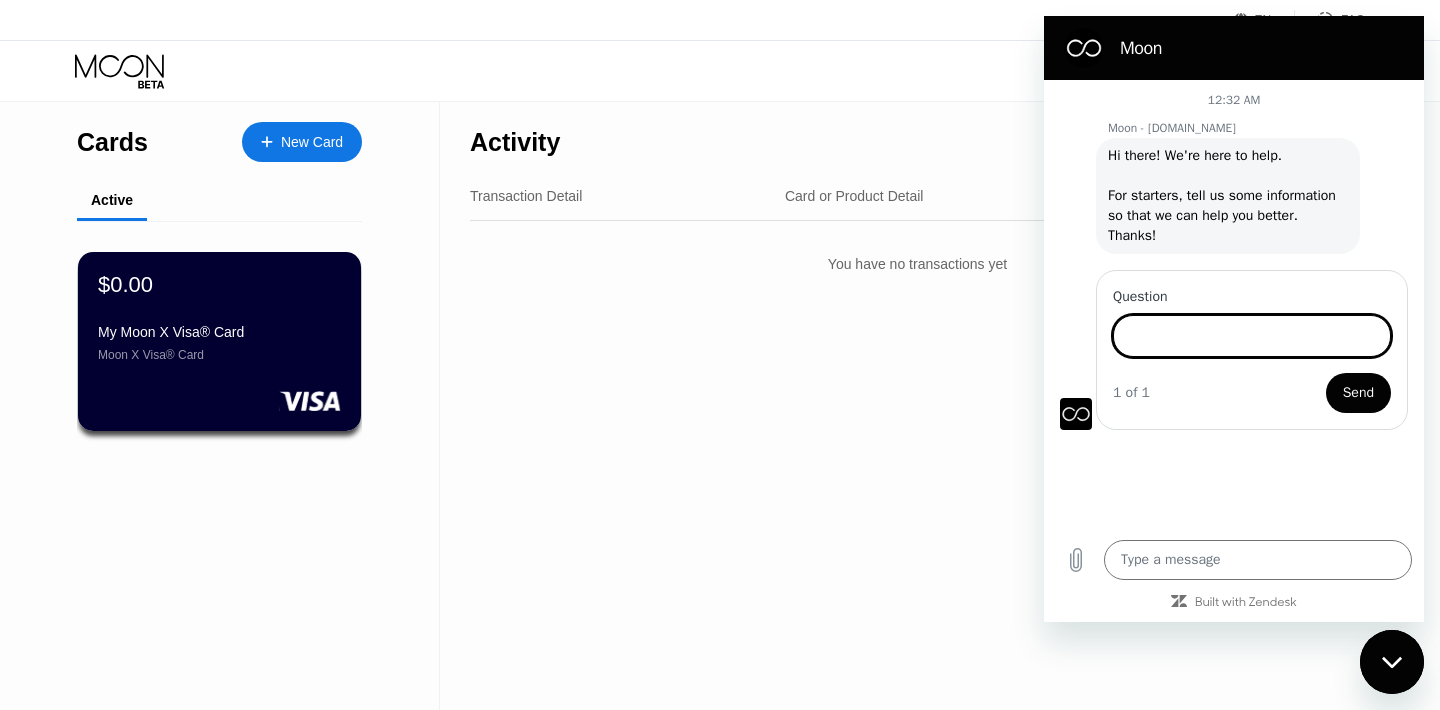 click 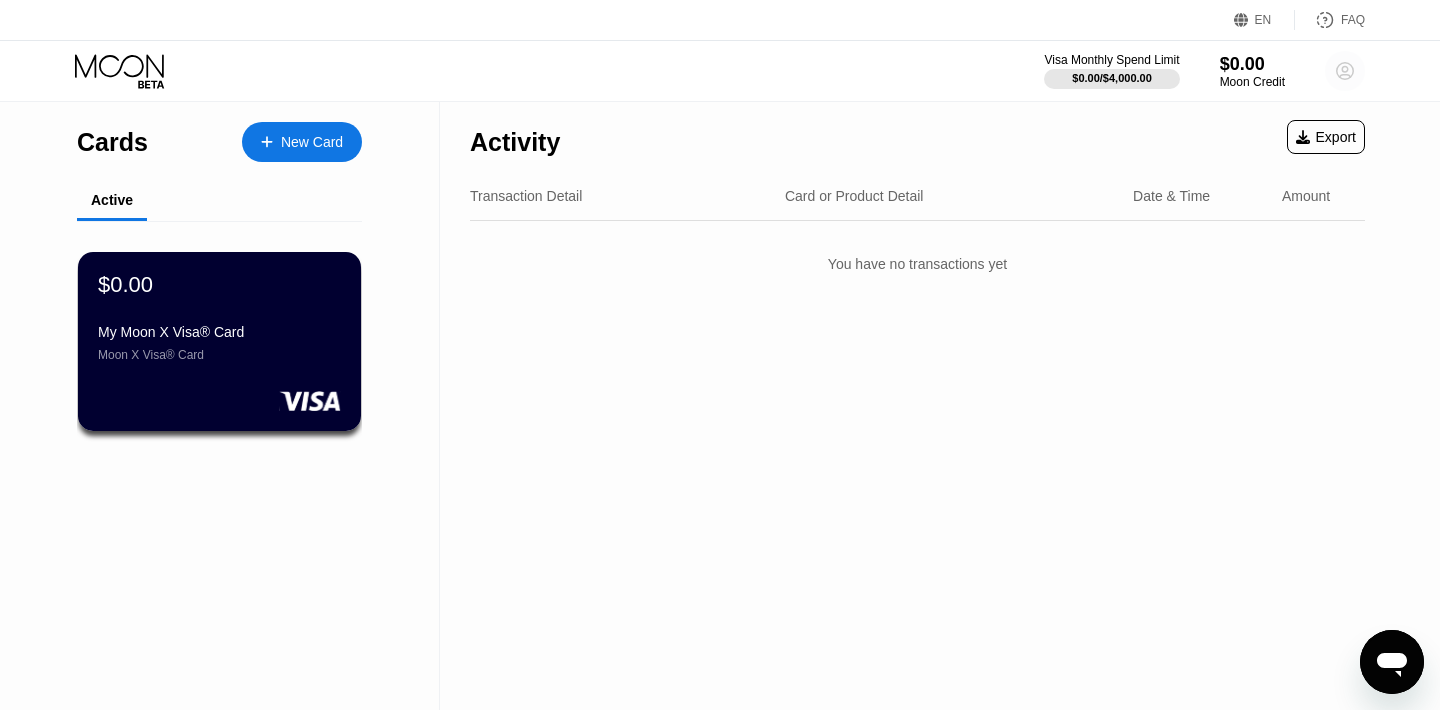 click 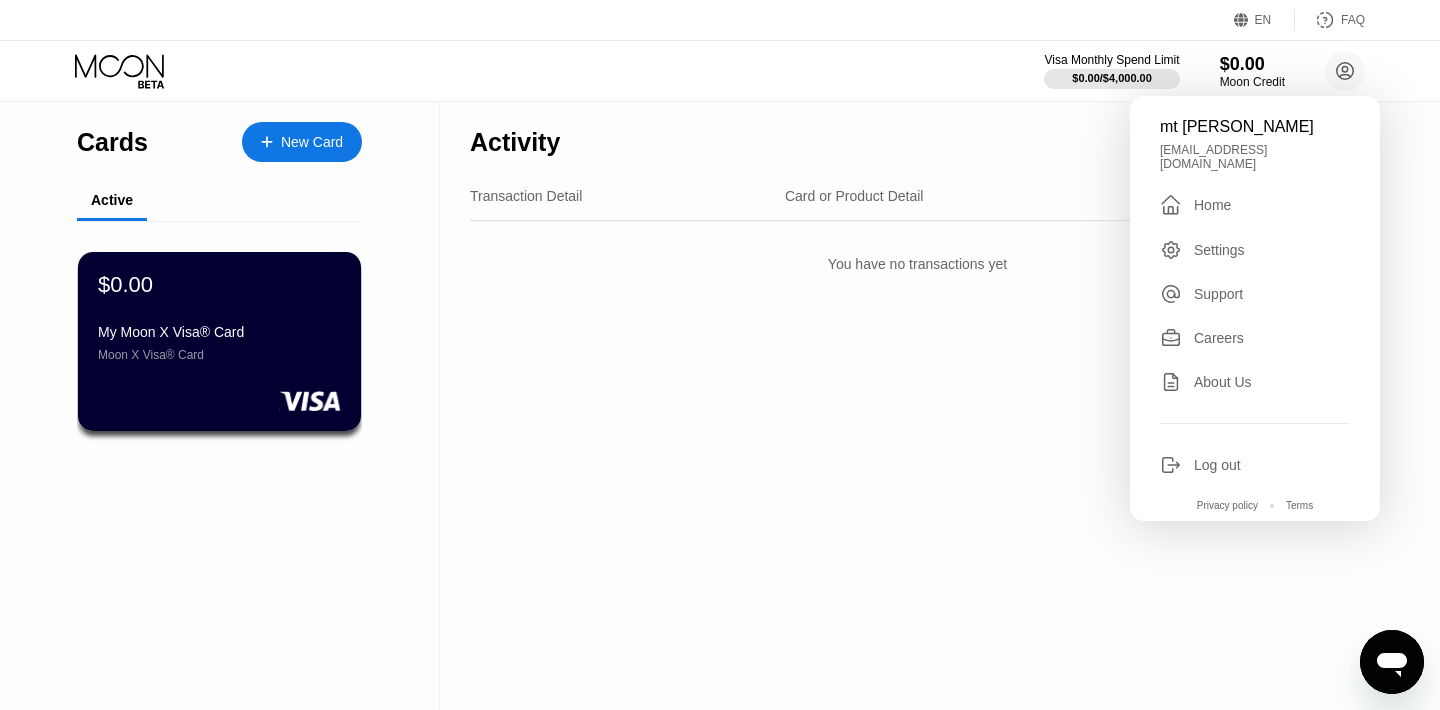 click on "Careers" at bounding box center (1219, 338) 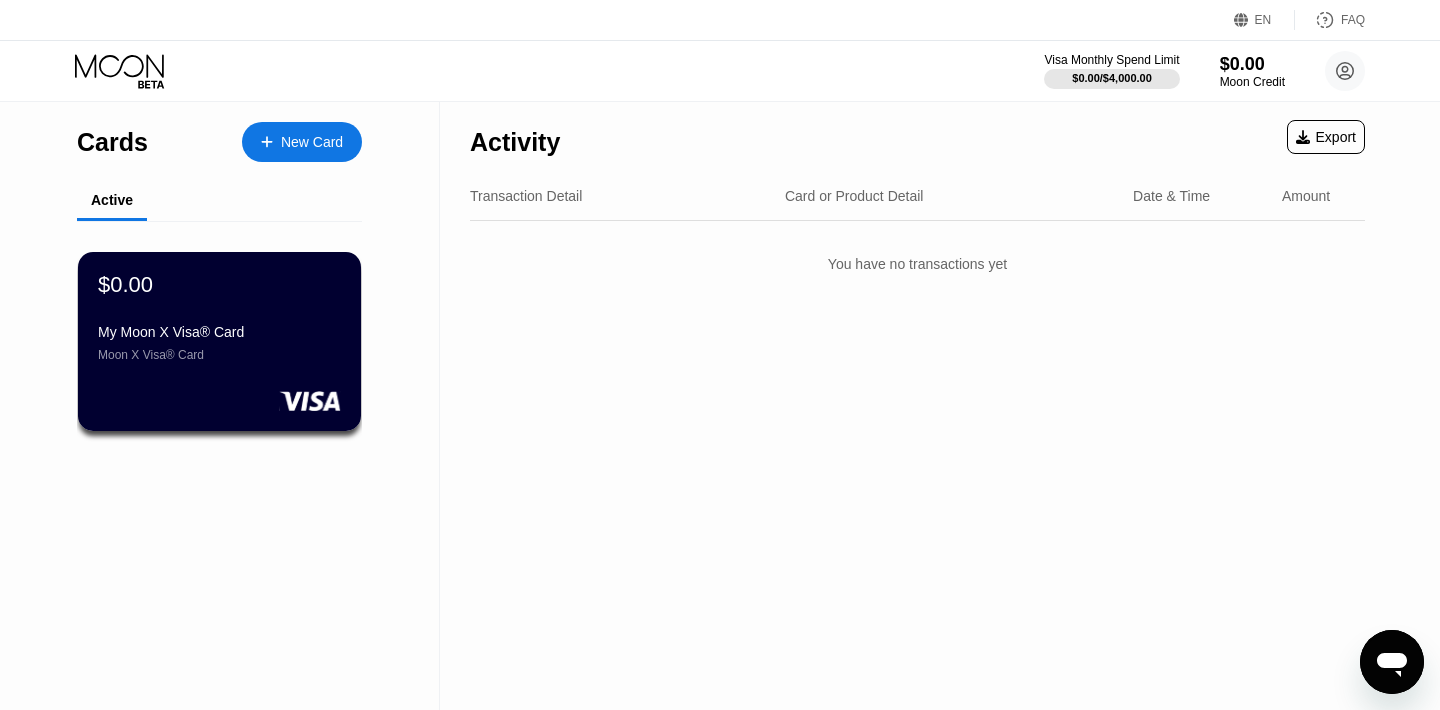 scroll, scrollTop: 1, scrollLeft: 0, axis: vertical 